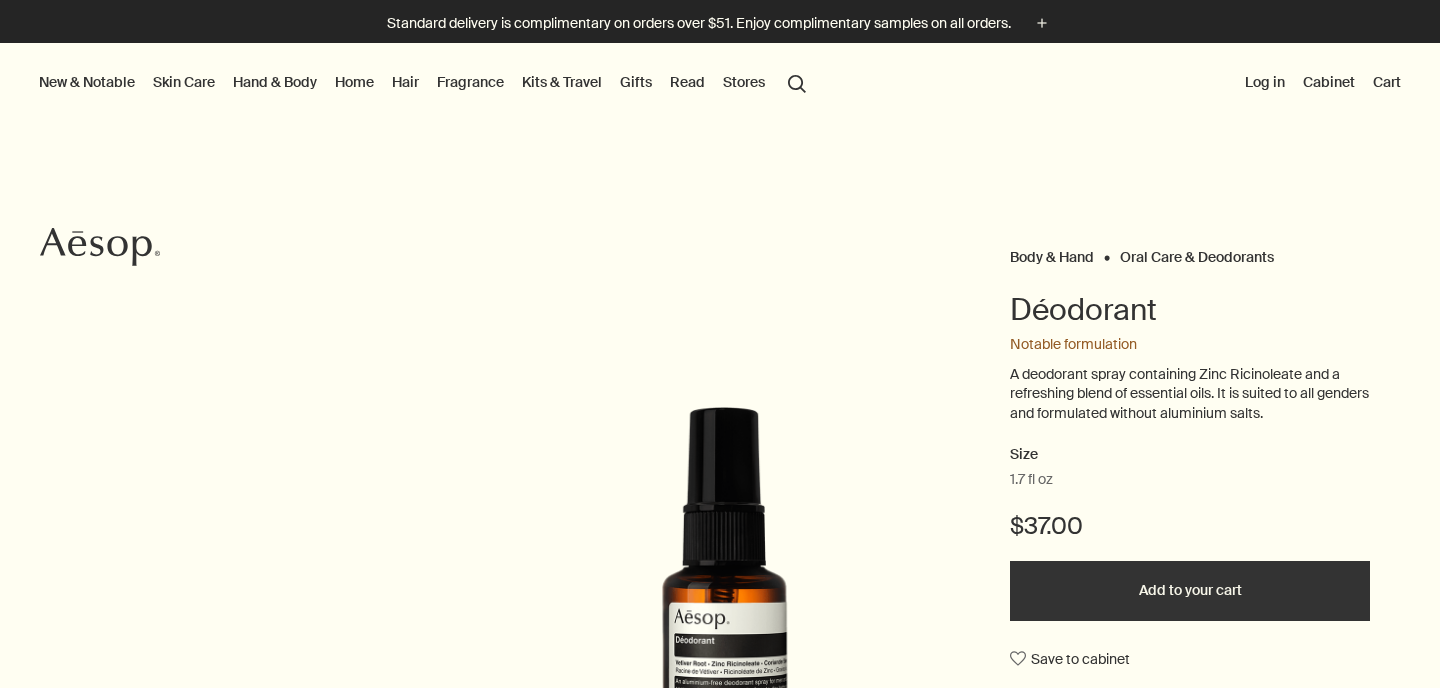scroll, scrollTop: 0, scrollLeft: 0, axis: both 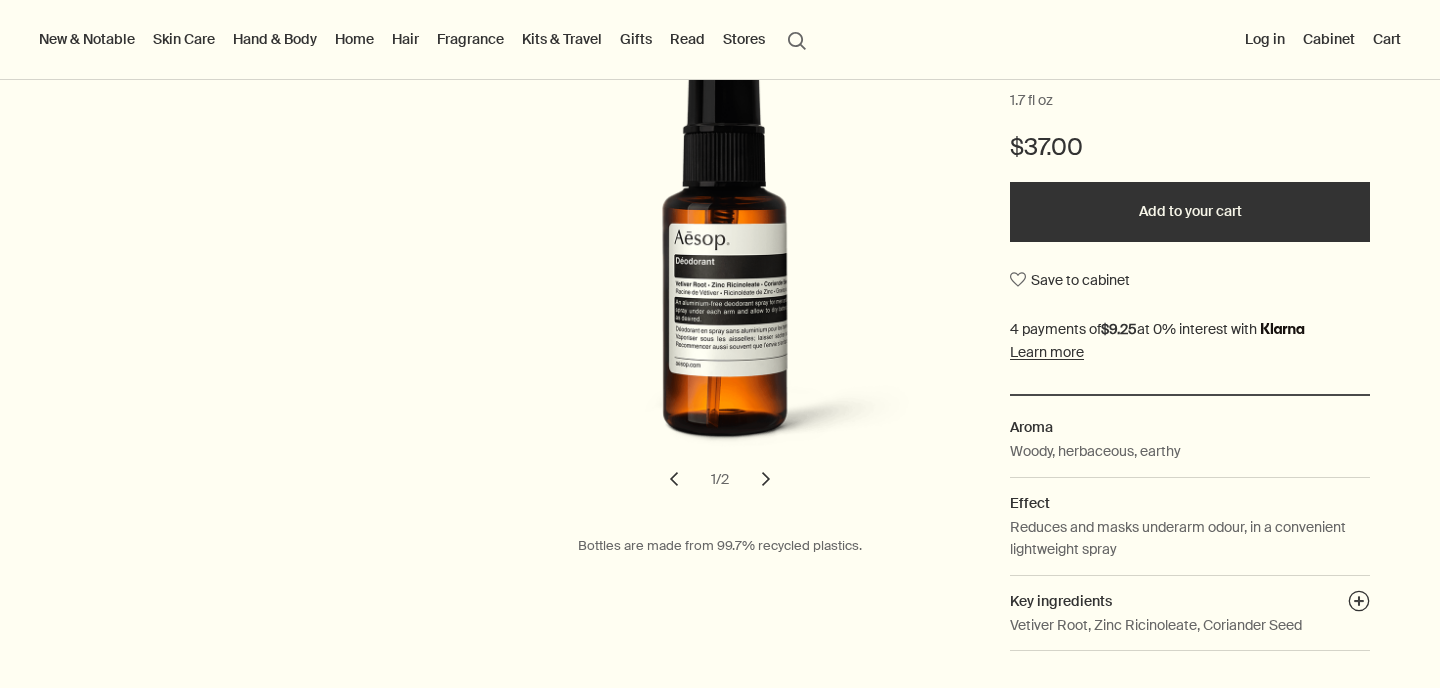 click on "chevron" at bounding box center (766, 479) 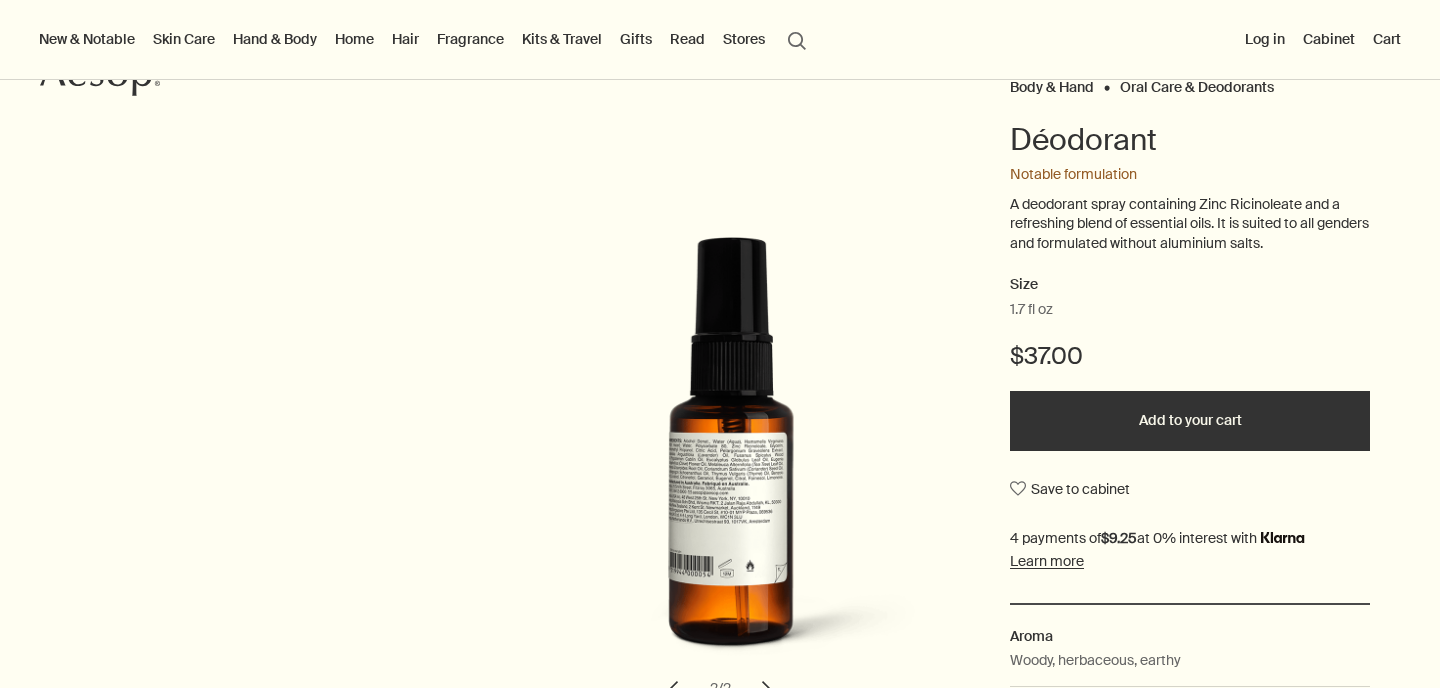 scroll, scrollTop: 0, scrollLeft: 0, axis: both 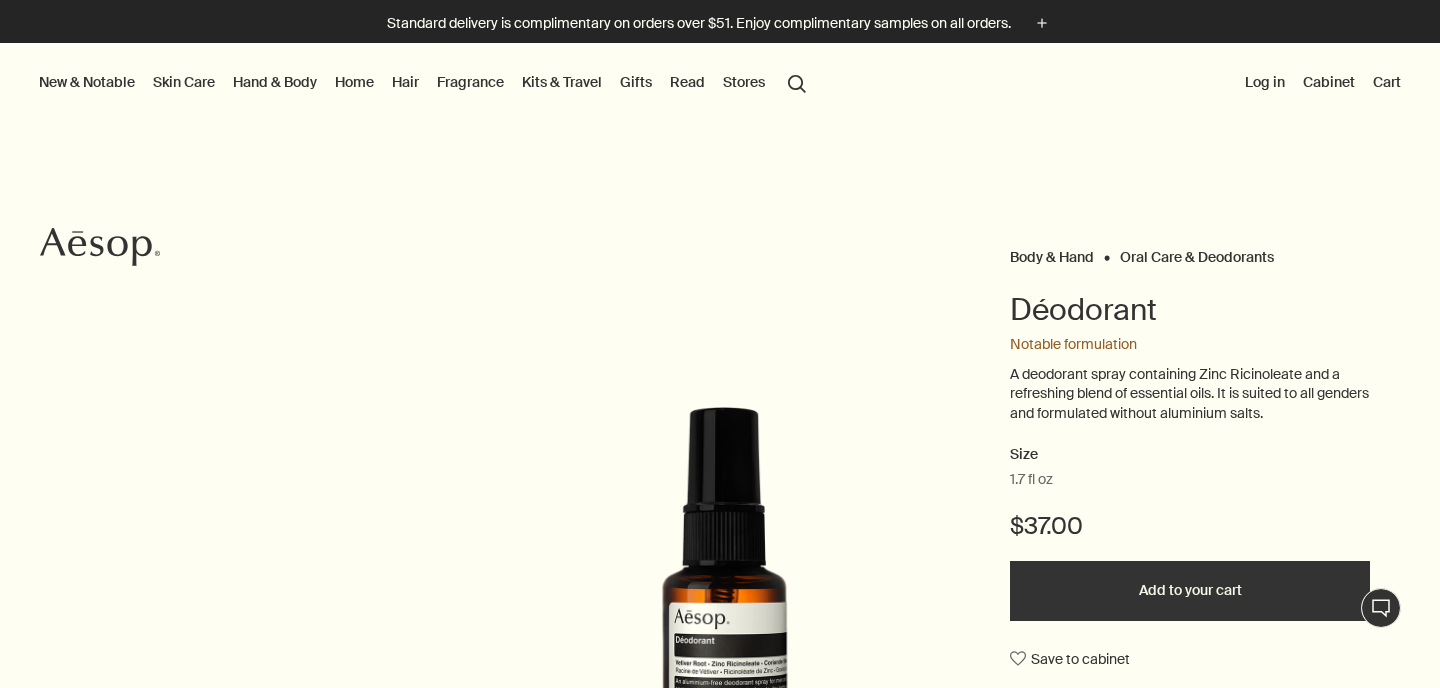 click on "Stores" at bounding box center [744, 82] 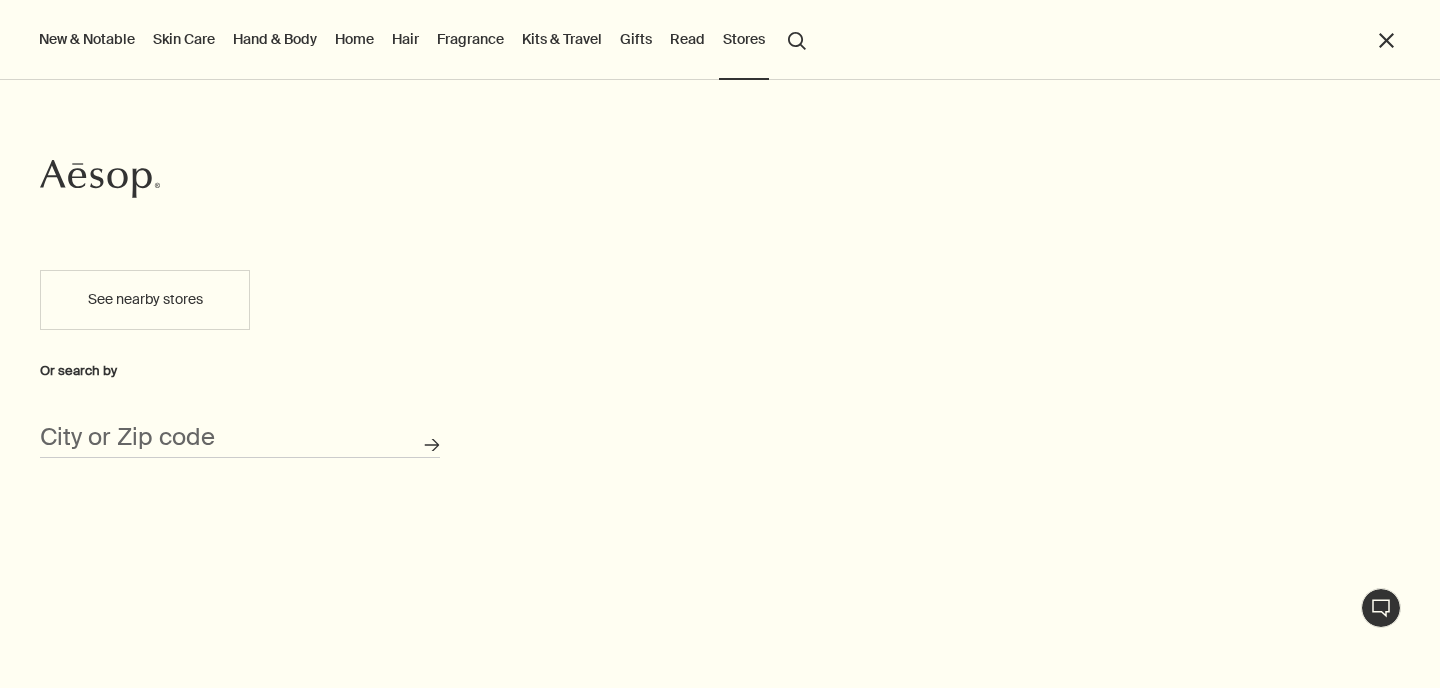 click on "Aesop" 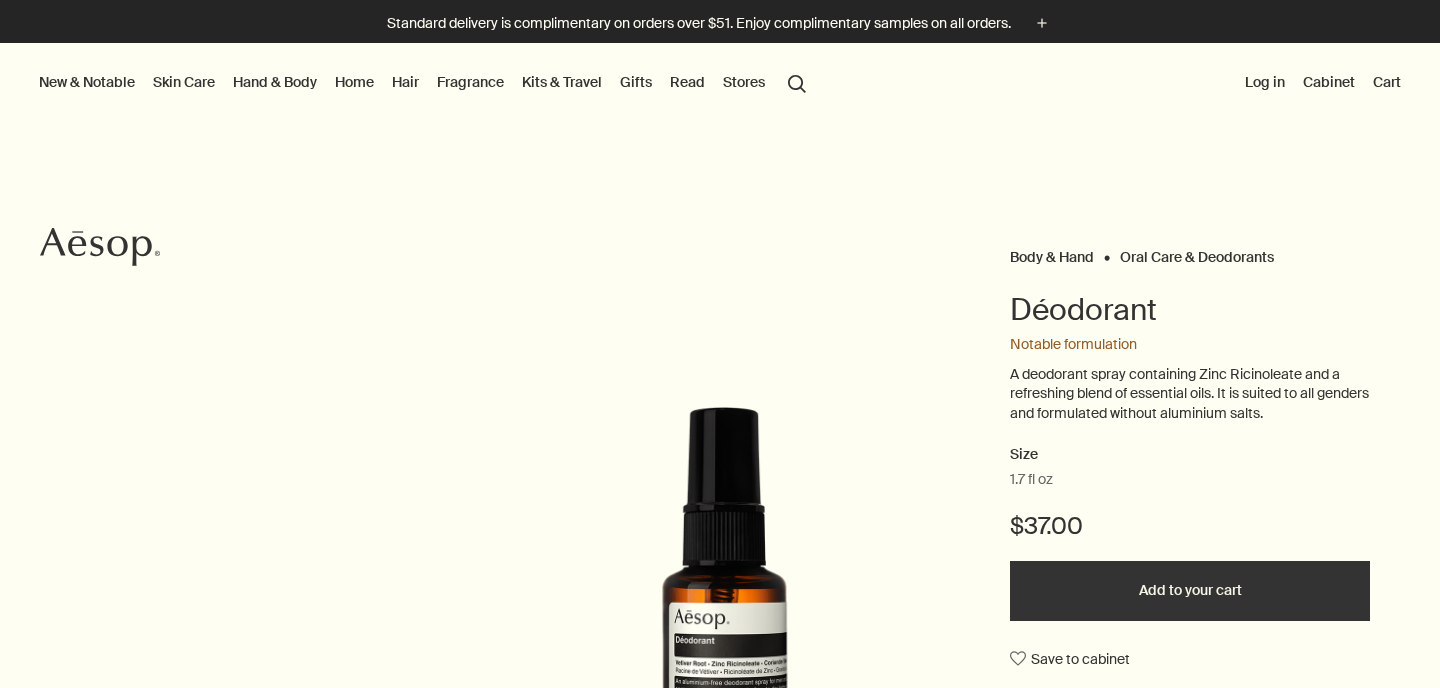scroll, scrollTop: 0, scrollLeft: 0, axis: both 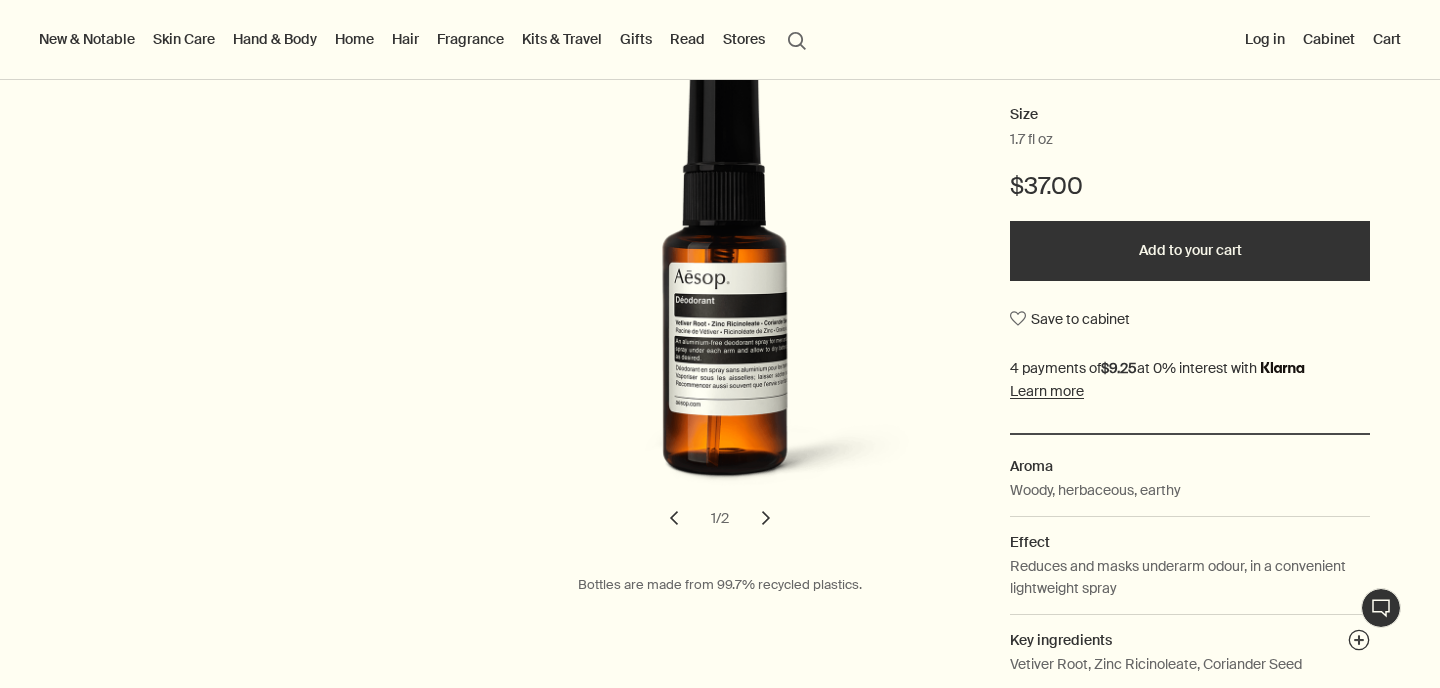 click on "Add to your cart" at bounding box center [1190, 251] 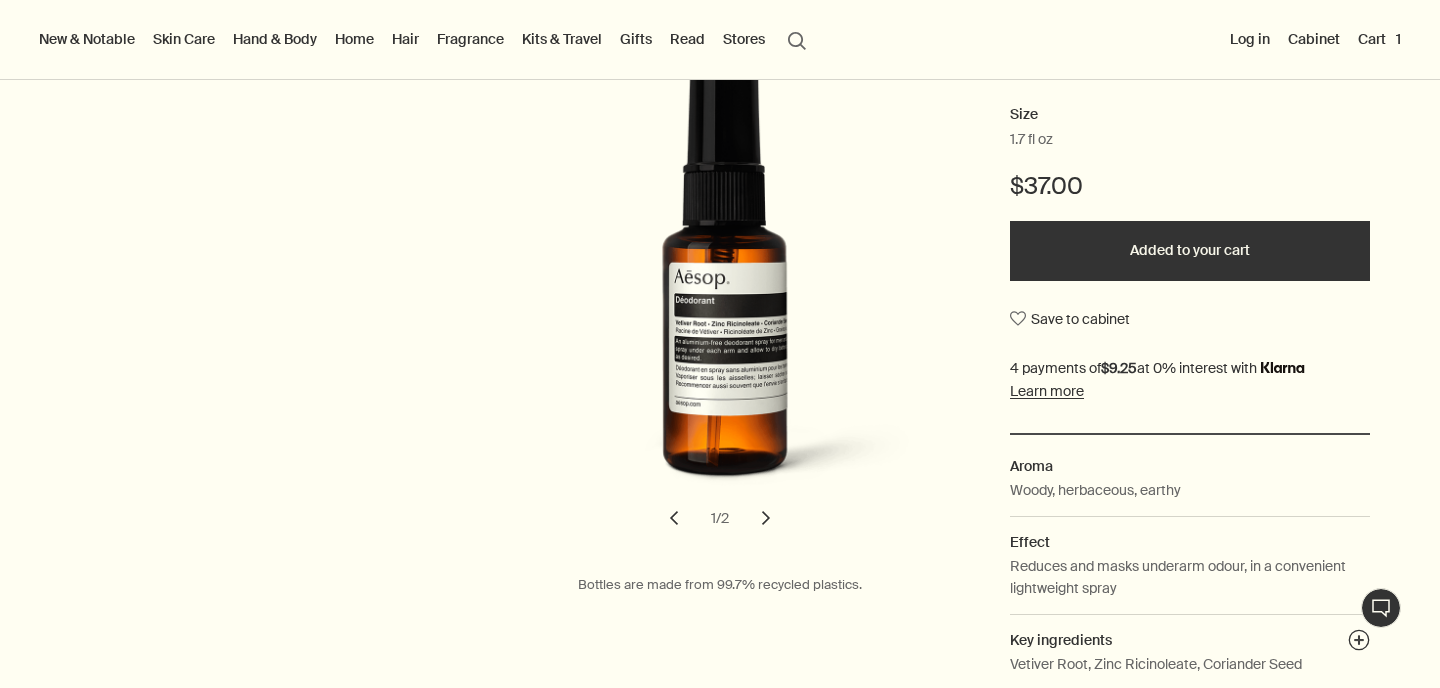 click on "Cart 1" at bounding box center (1379, 39) 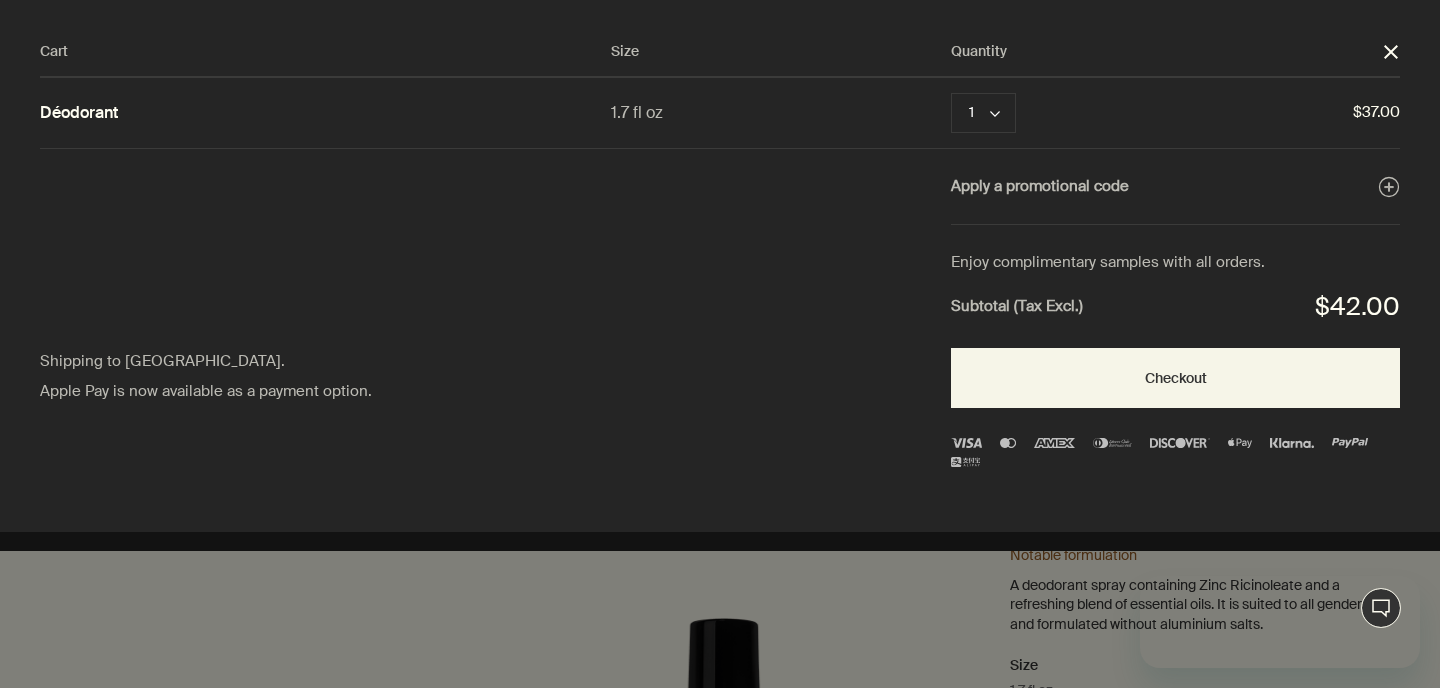 scroll, scrollTop: 0, scrollLeft: 0, axis: both 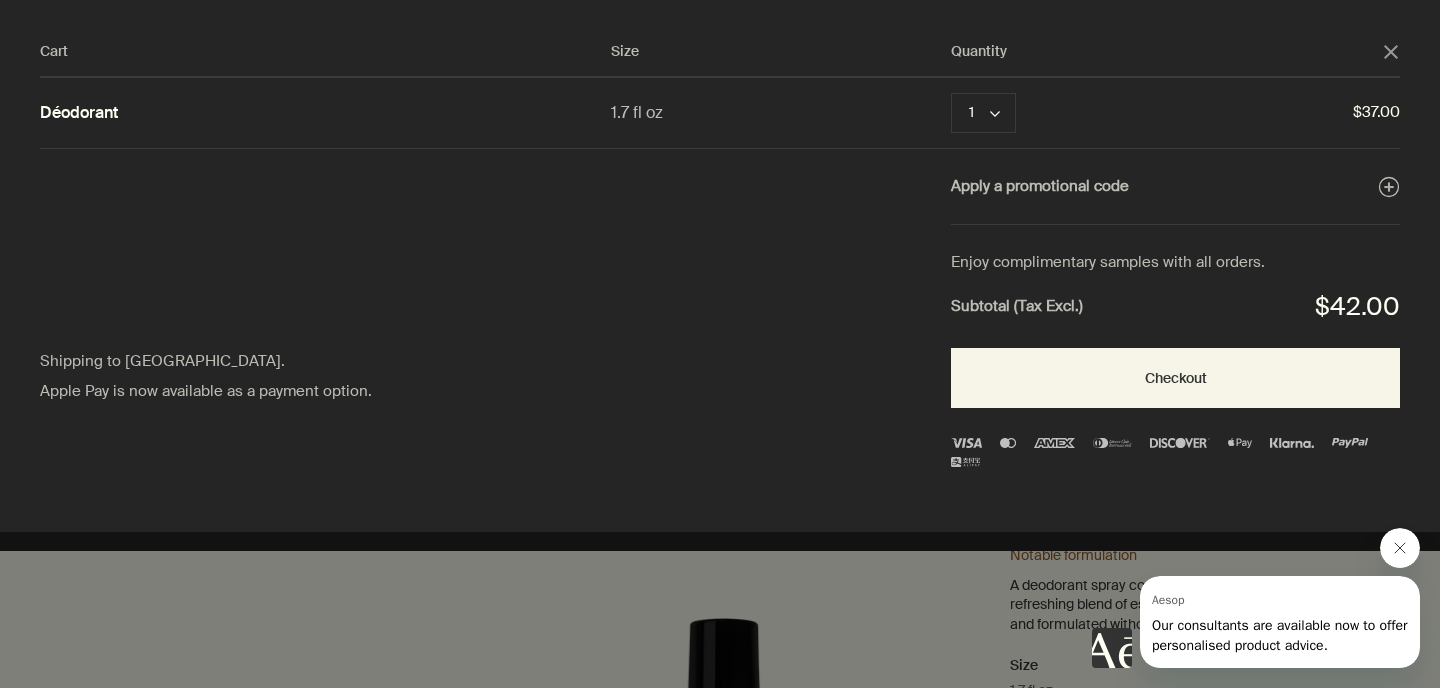 click at bounding box center [1400, 548] 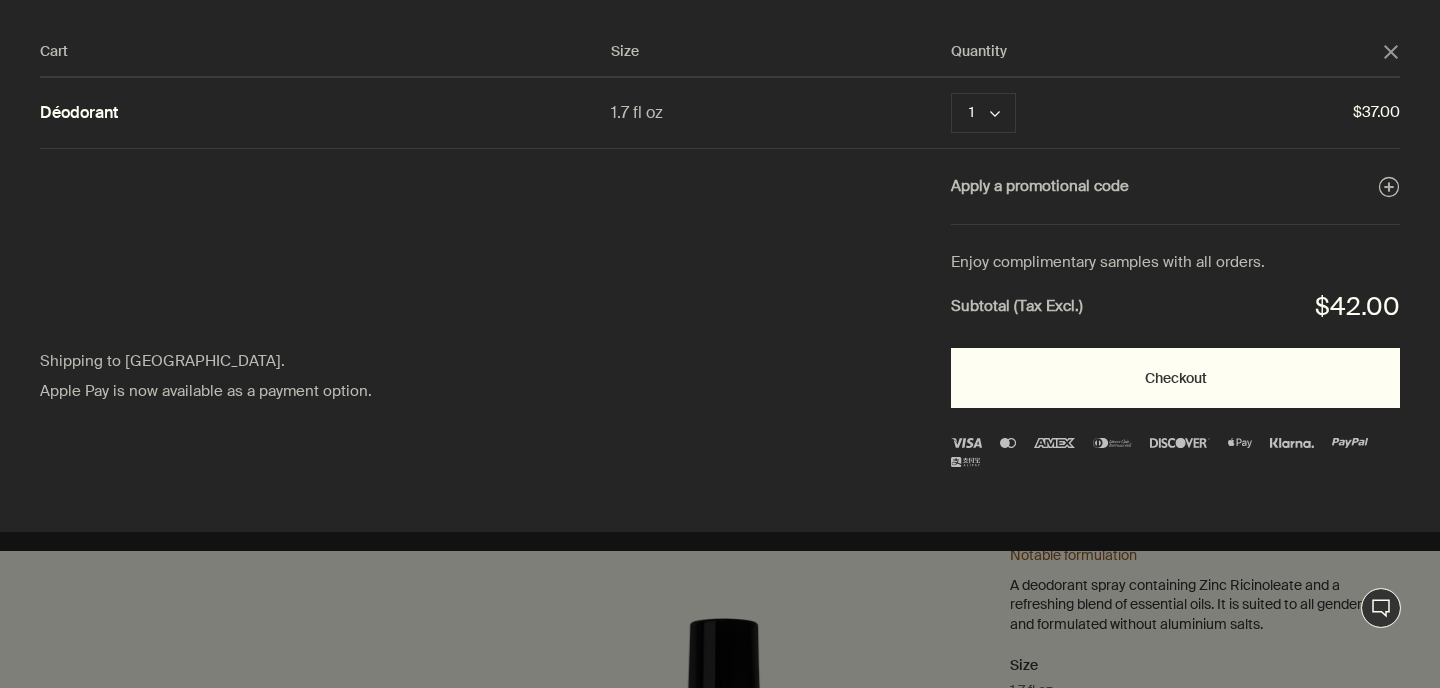 click on "Checkout" at bounding box center [1175, 378] 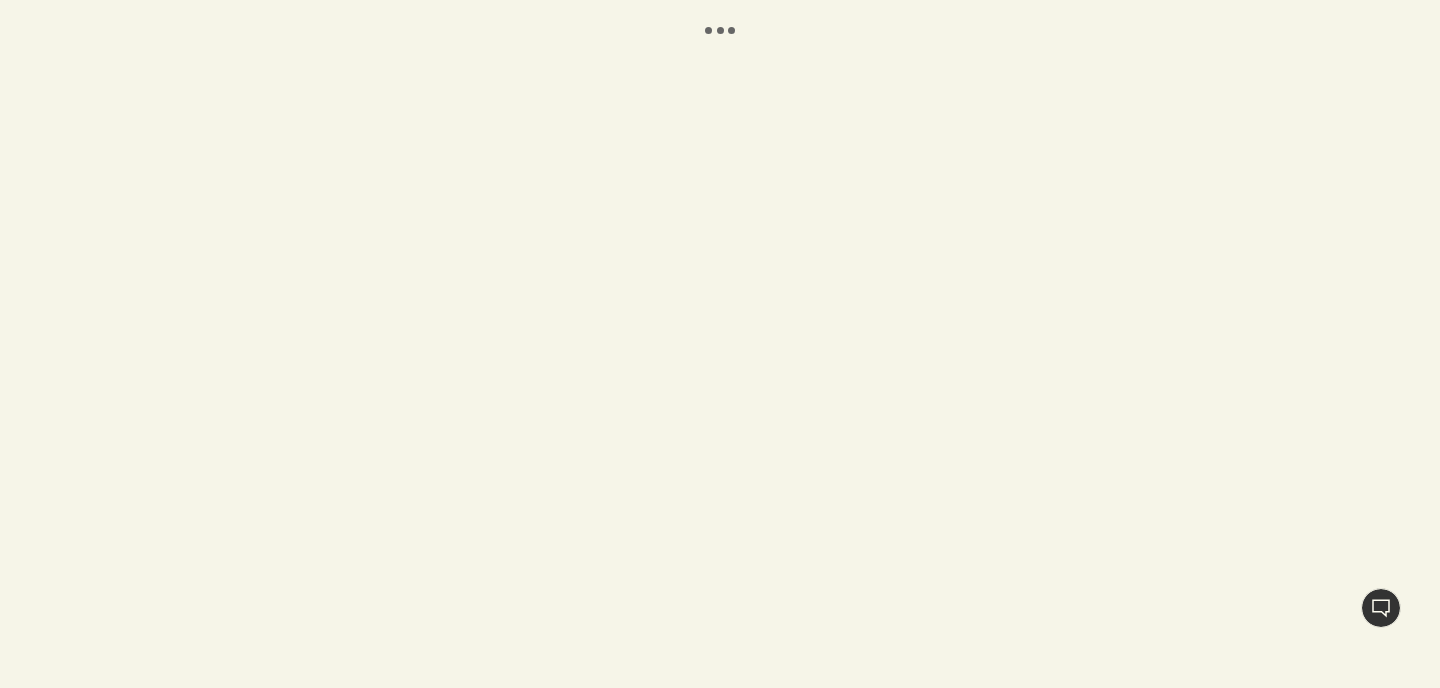 scroll, scrollTop: 0, scrollLeft: 0, axis: both 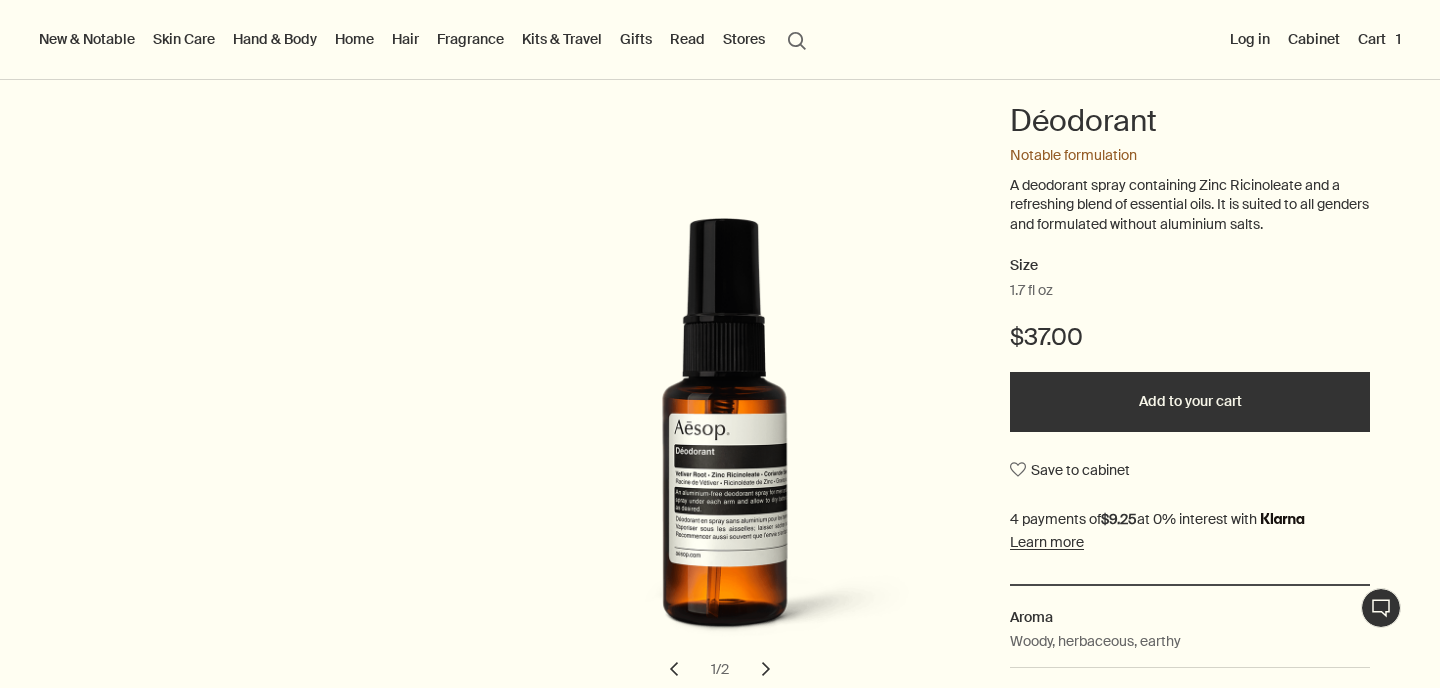 click on "chevron" at bounding box center (766, 669) 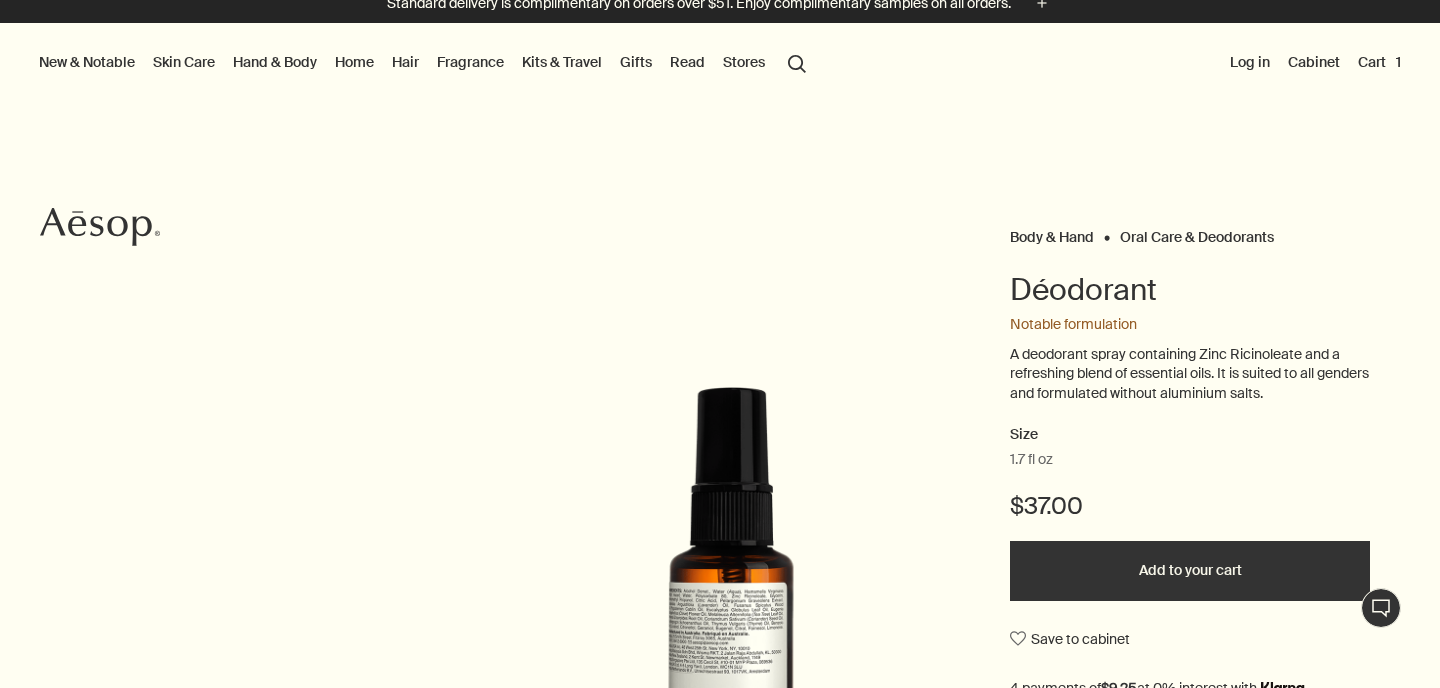 scroll, scrollTop: 0, scrollLeft: 0, axis: both 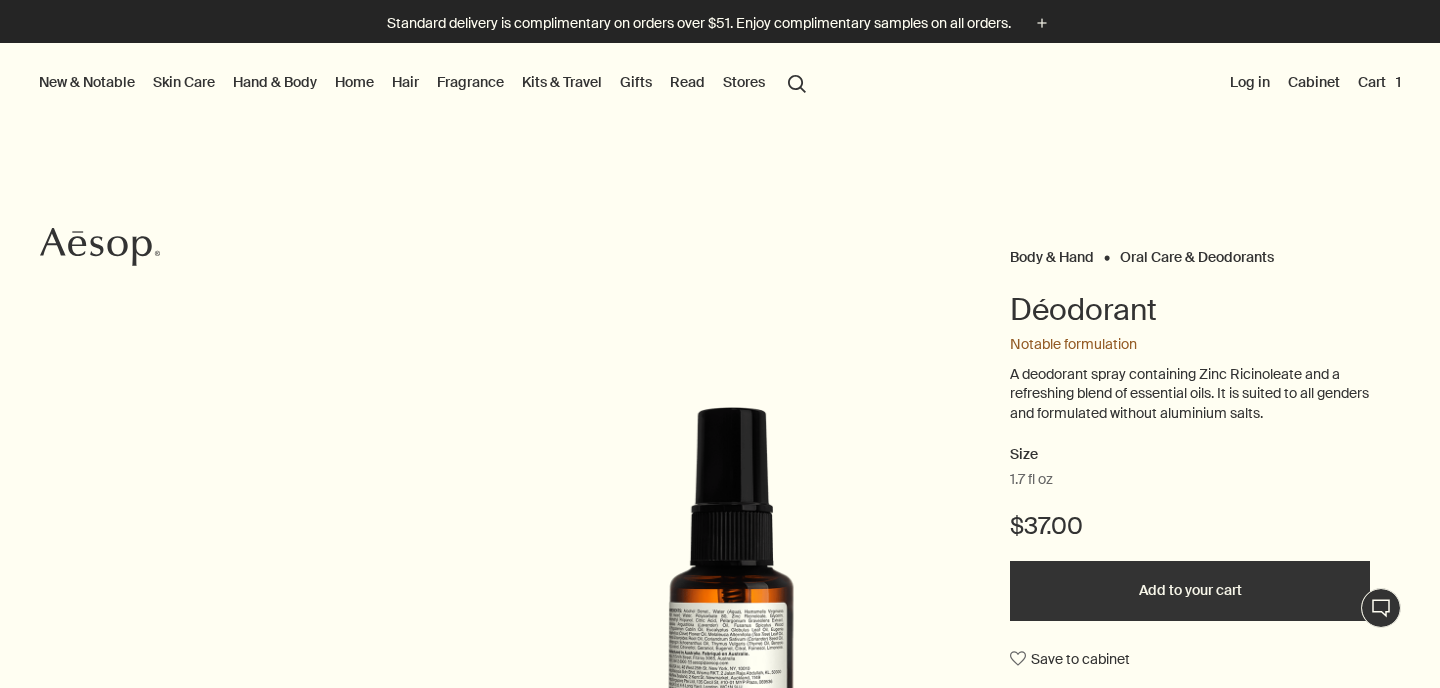 click 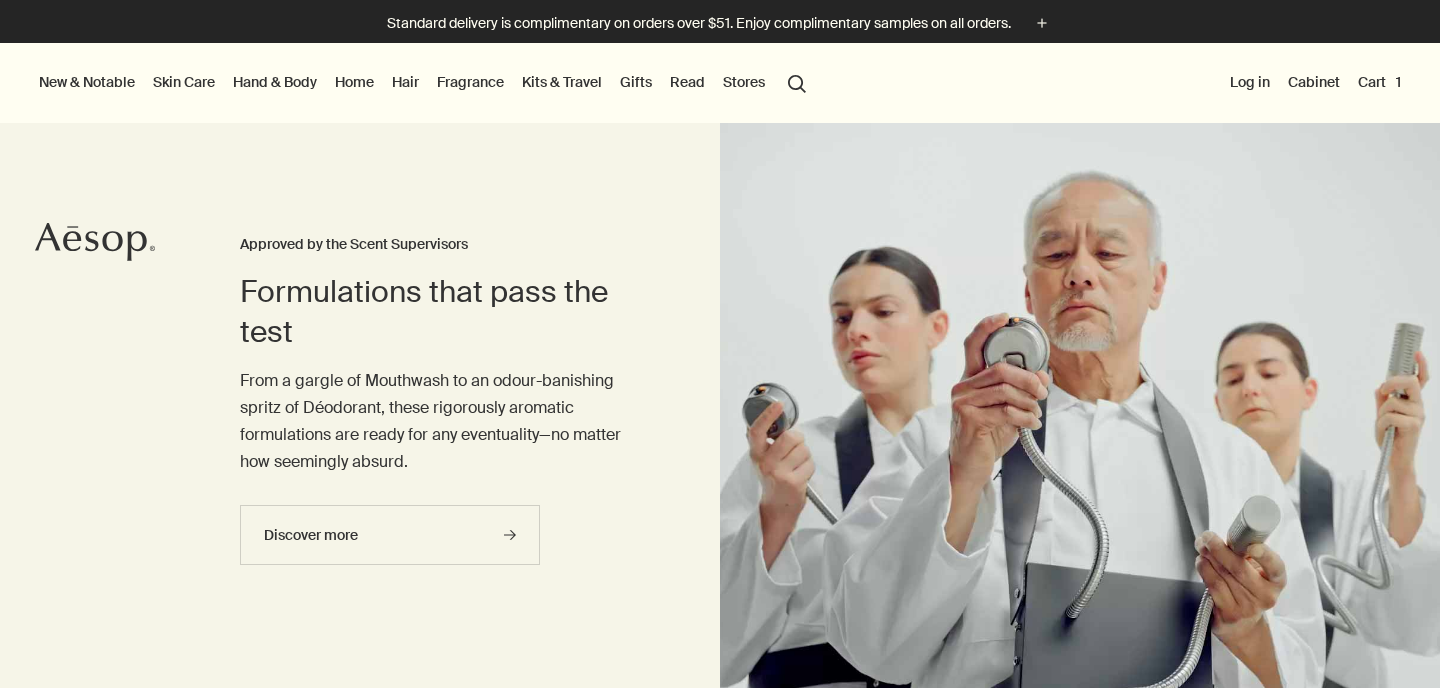 scroll, scrollTop: 0, scrollLeft: 0, axis: both 